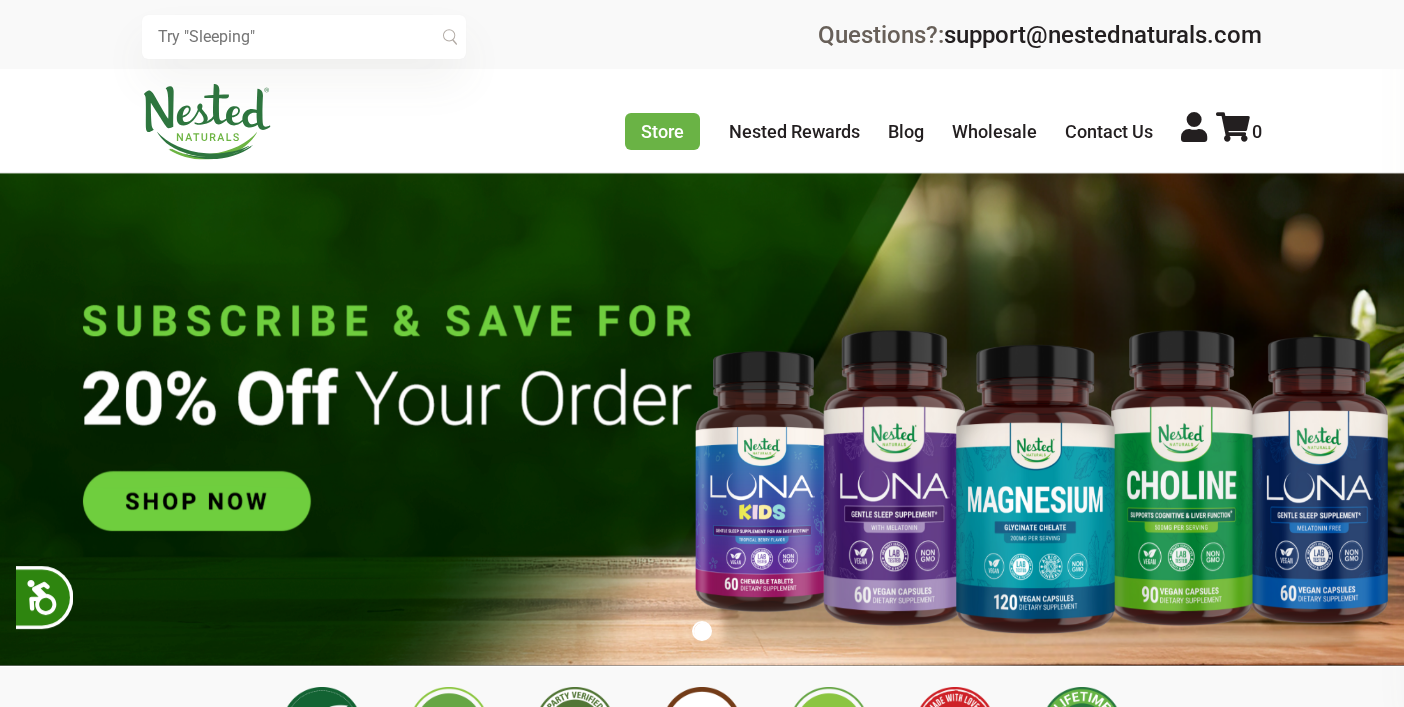 scroll, scrollTop: 0, scrollLeft: 0, axis: both 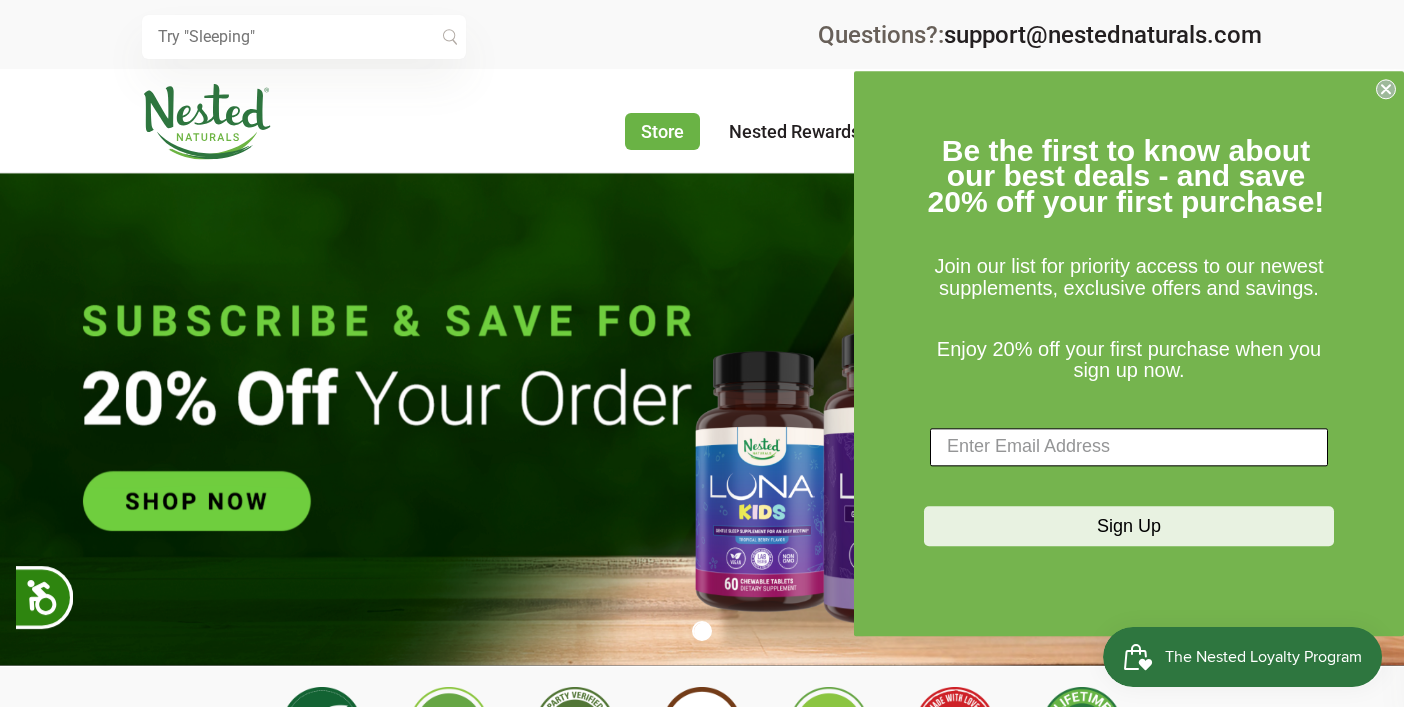 click at bounding box center [1129, 447] 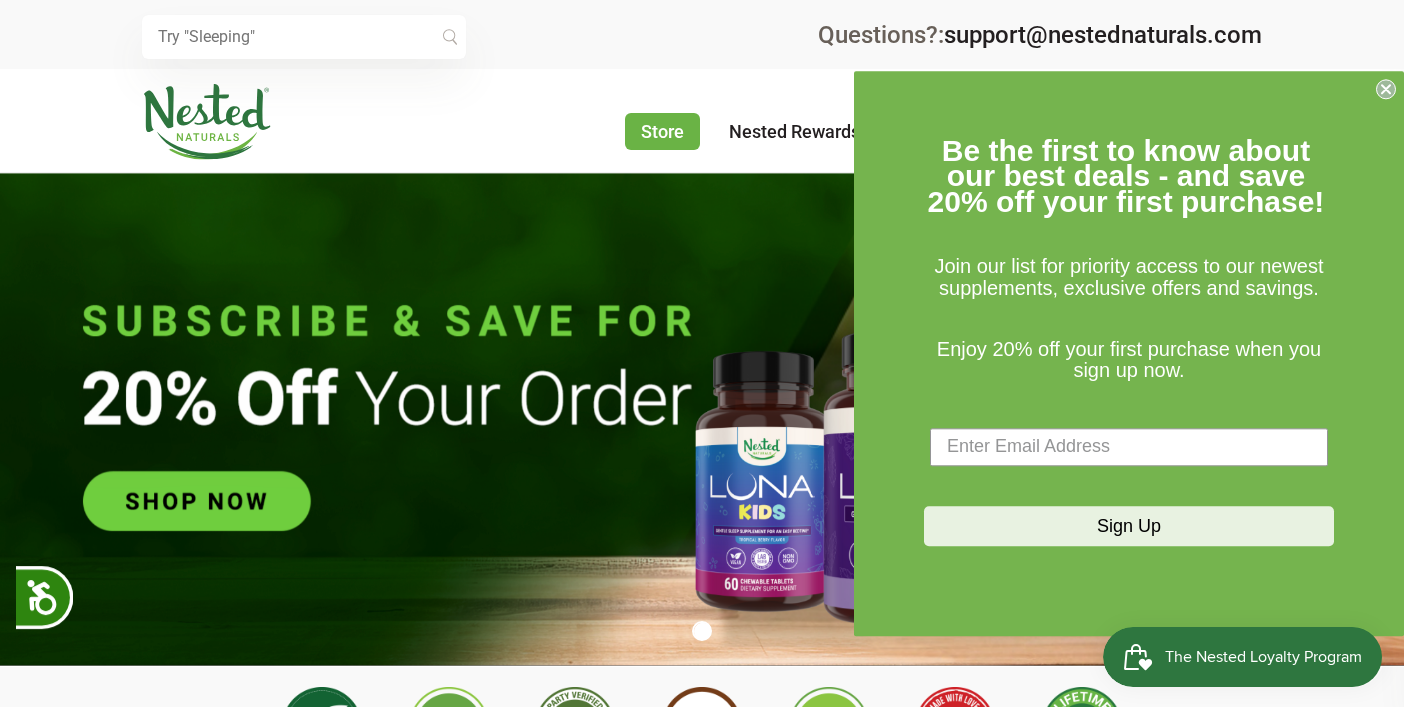 scroll, scrollTop: 0, scrollLeft: 0, axis: both 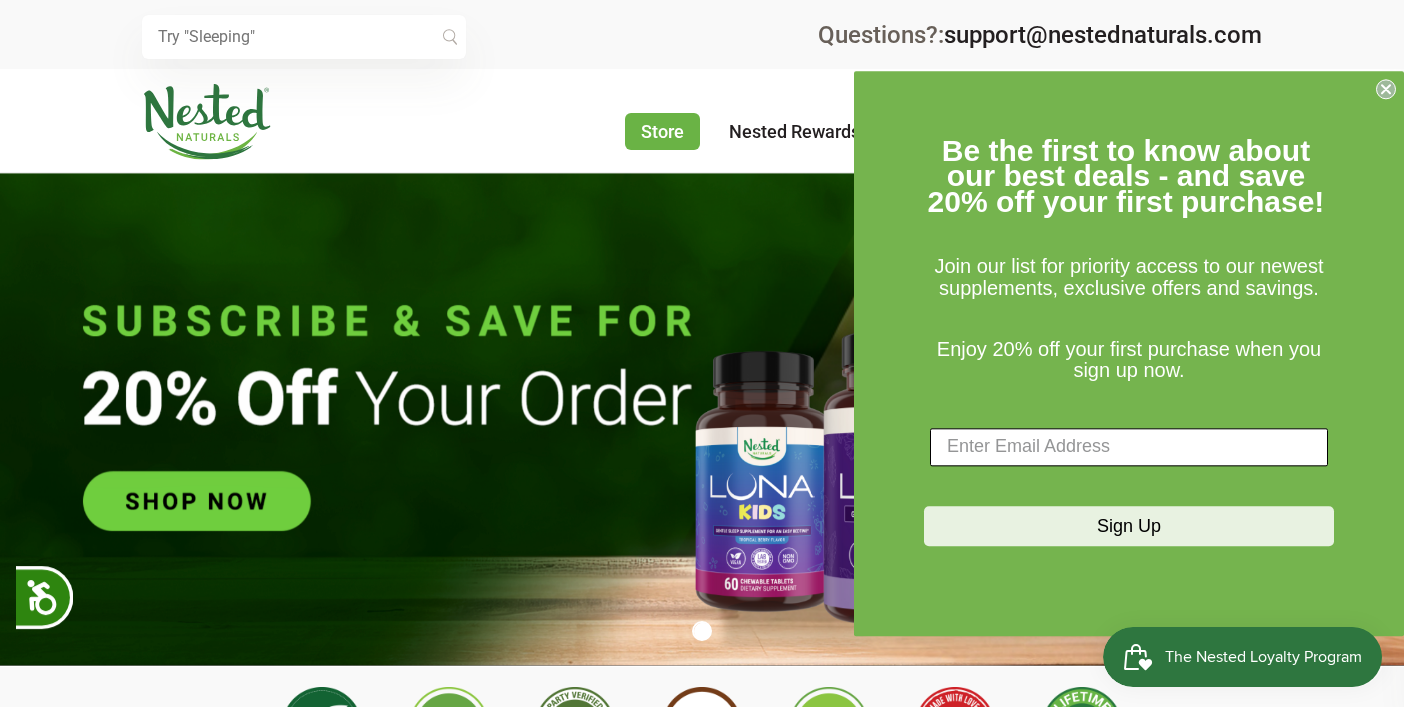 click at bounding box center (1129, 447) 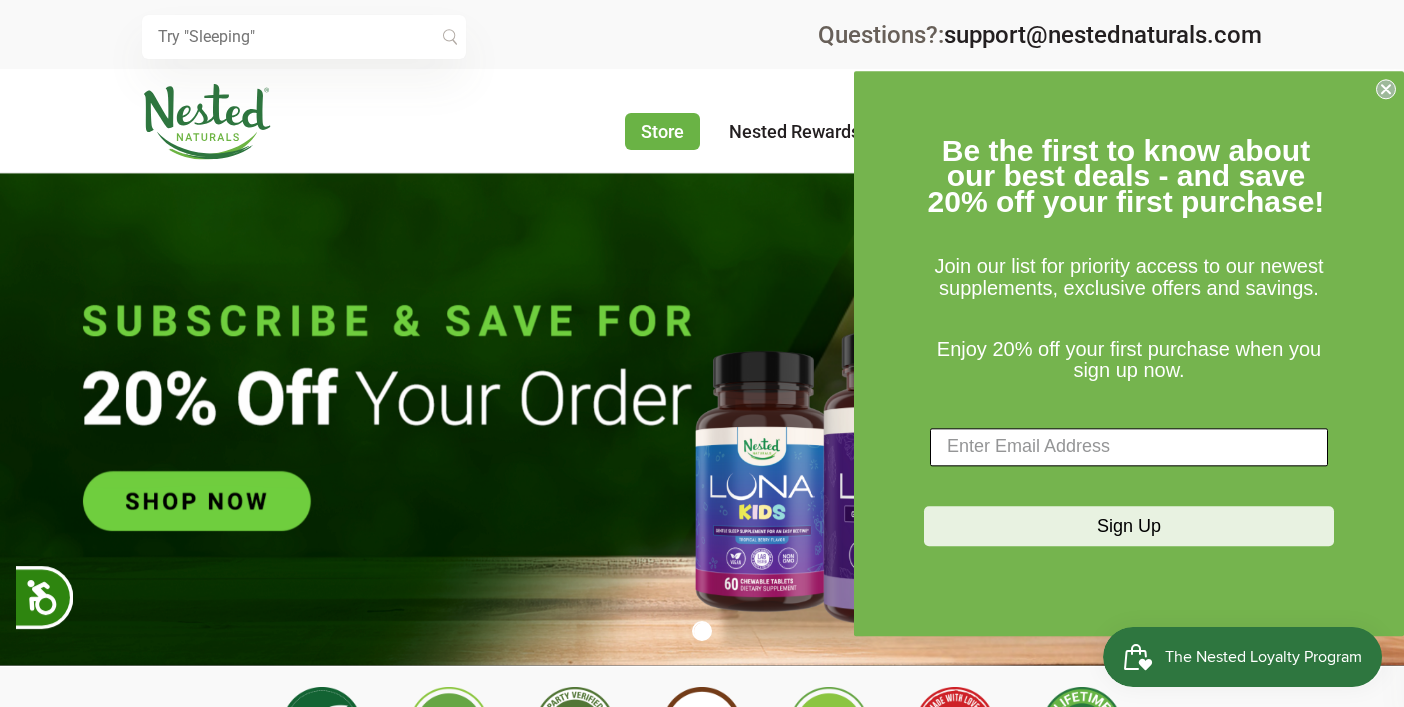 type on "e" 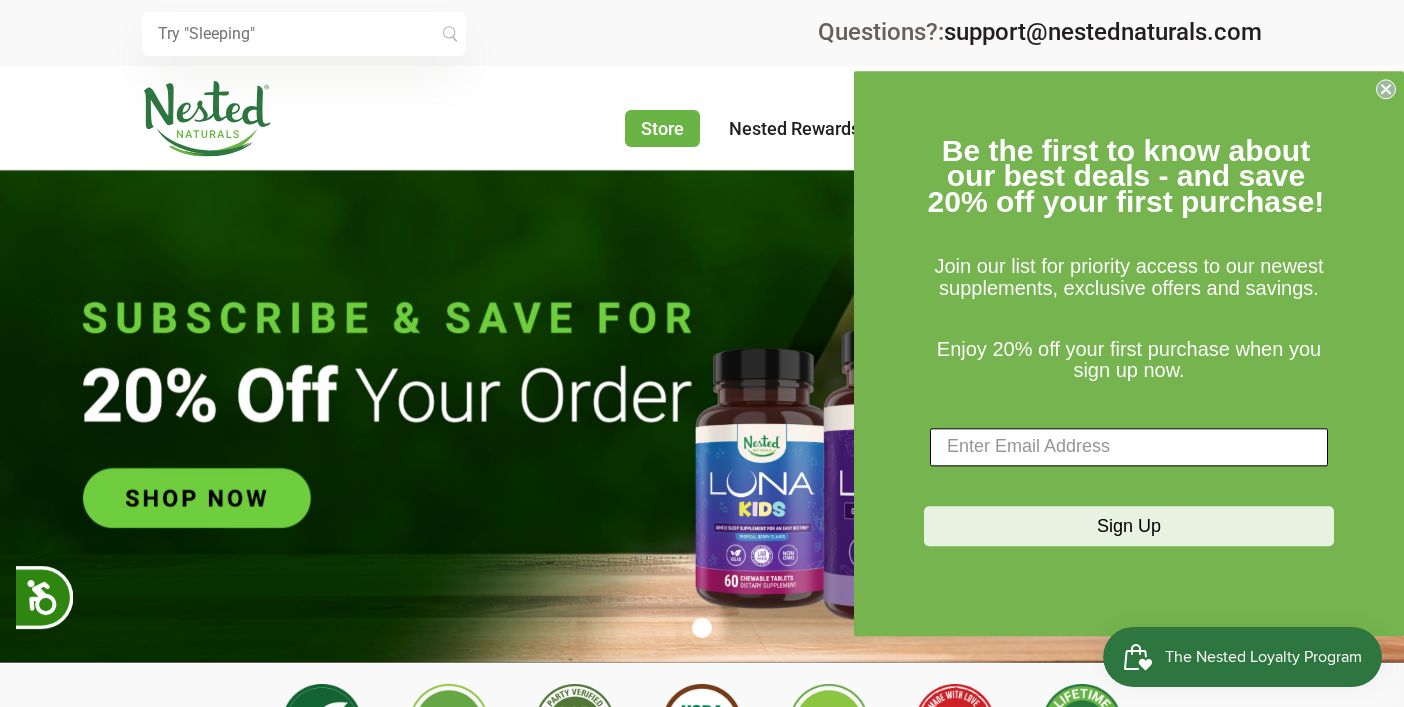 scroll, scrollTop: 0, scrollLeft: 0, axis: both 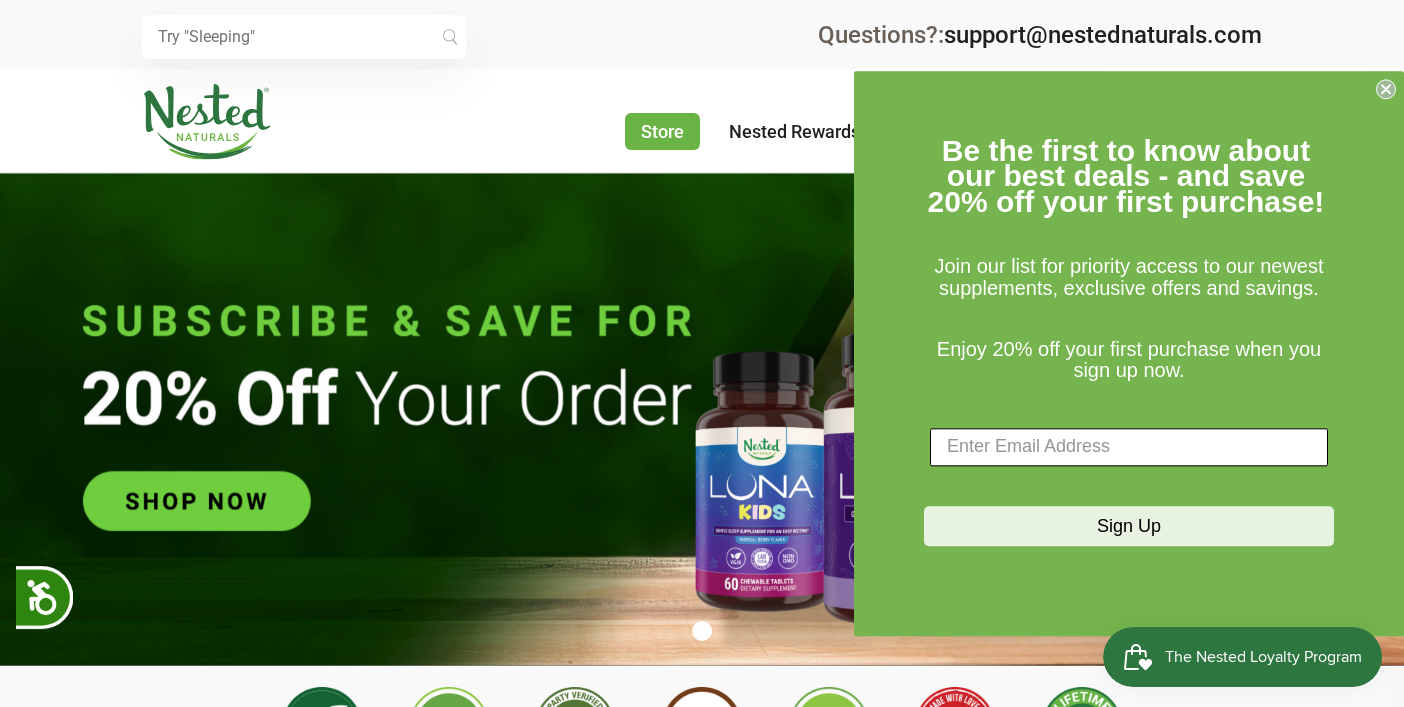 type on "e" 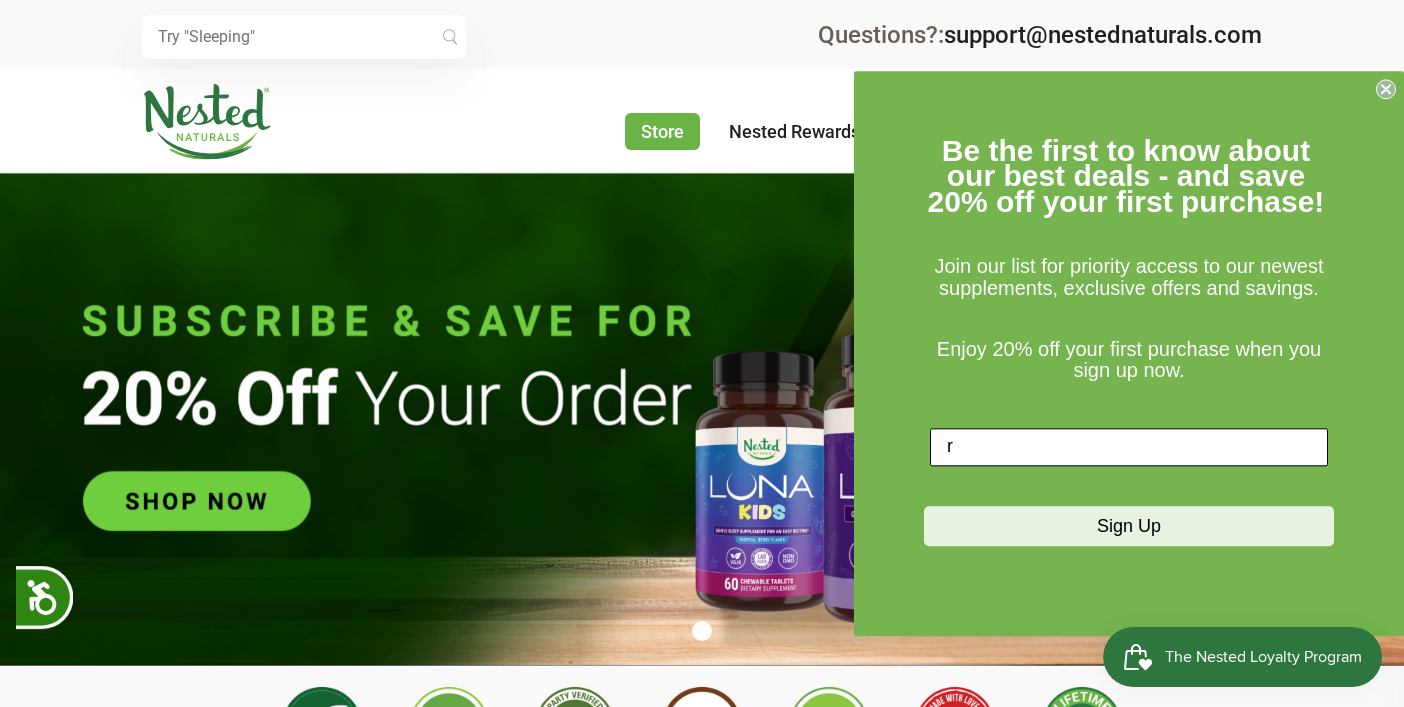 scroll, scrollTop: 0, scrollLeft: 1054, axis: horizontal 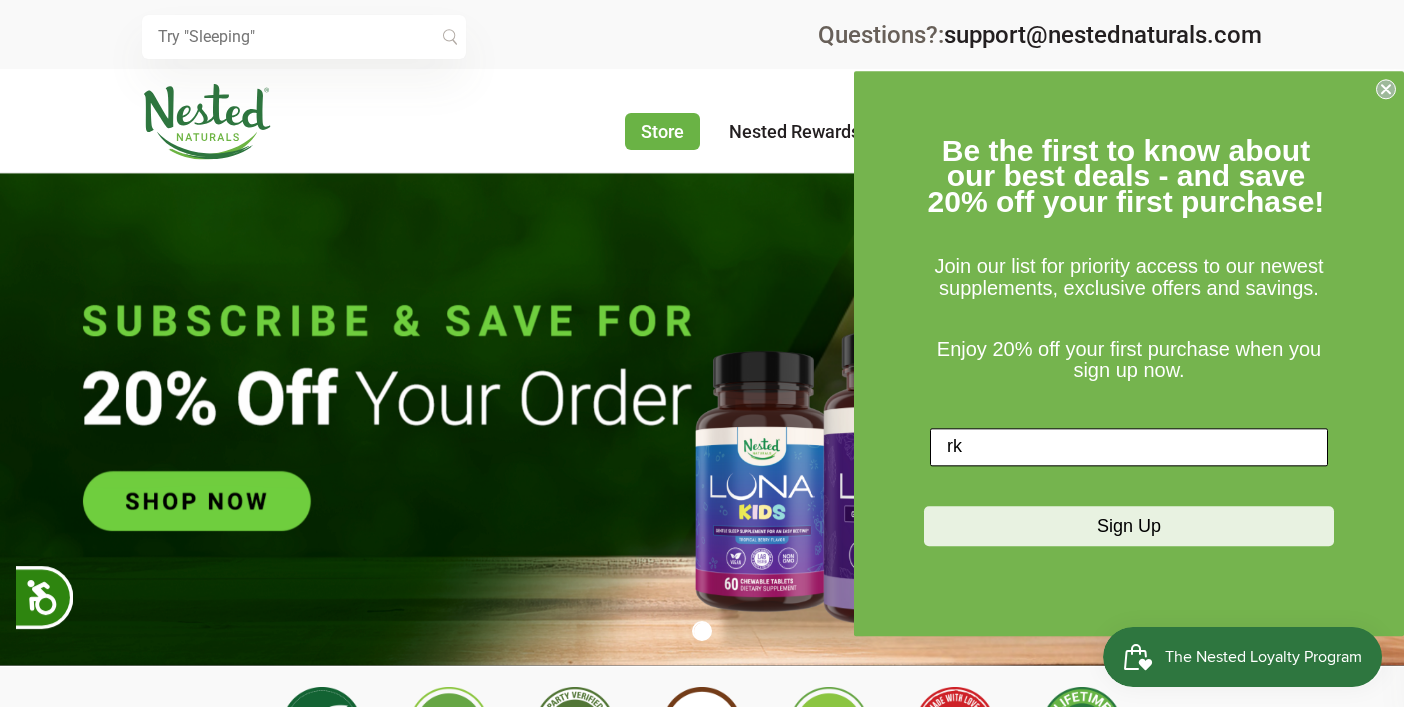 type on "rke" 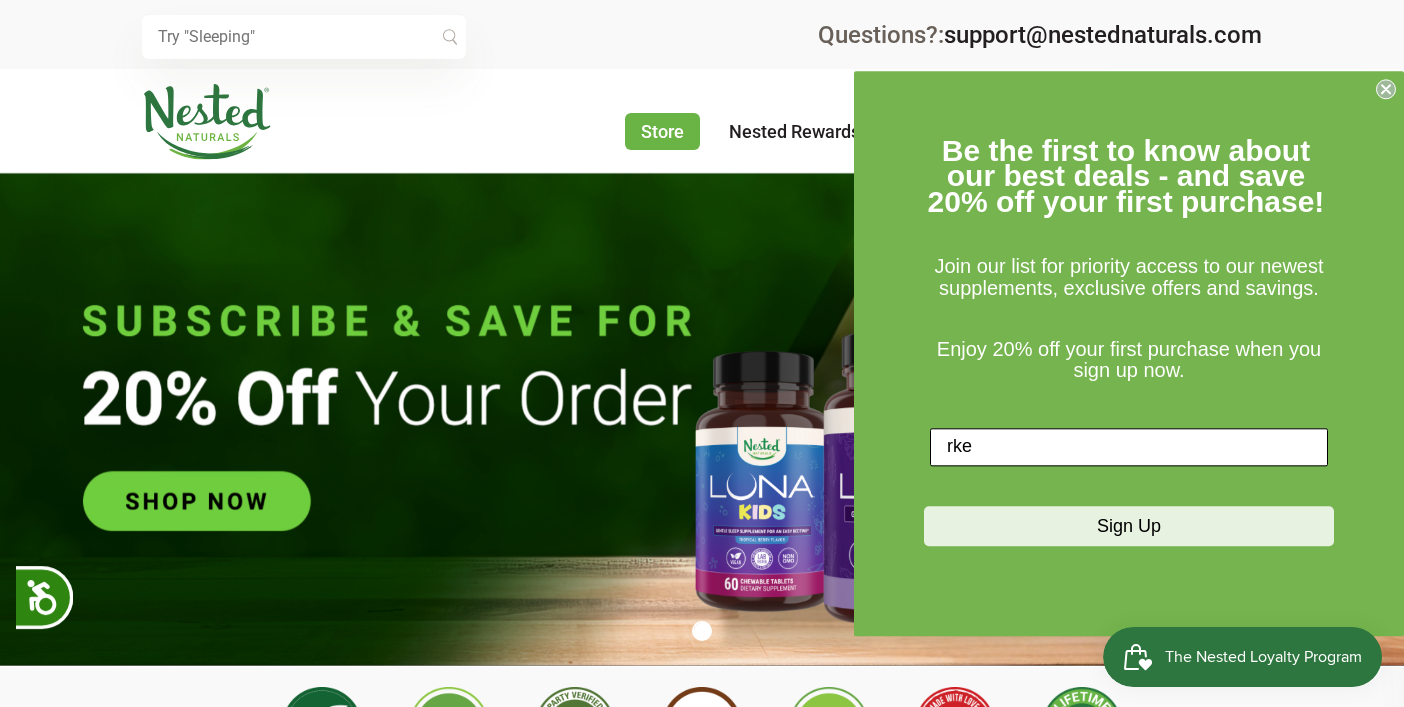scroll, scrollTop: 0, scrollLeft: 1405, axis: horizontal 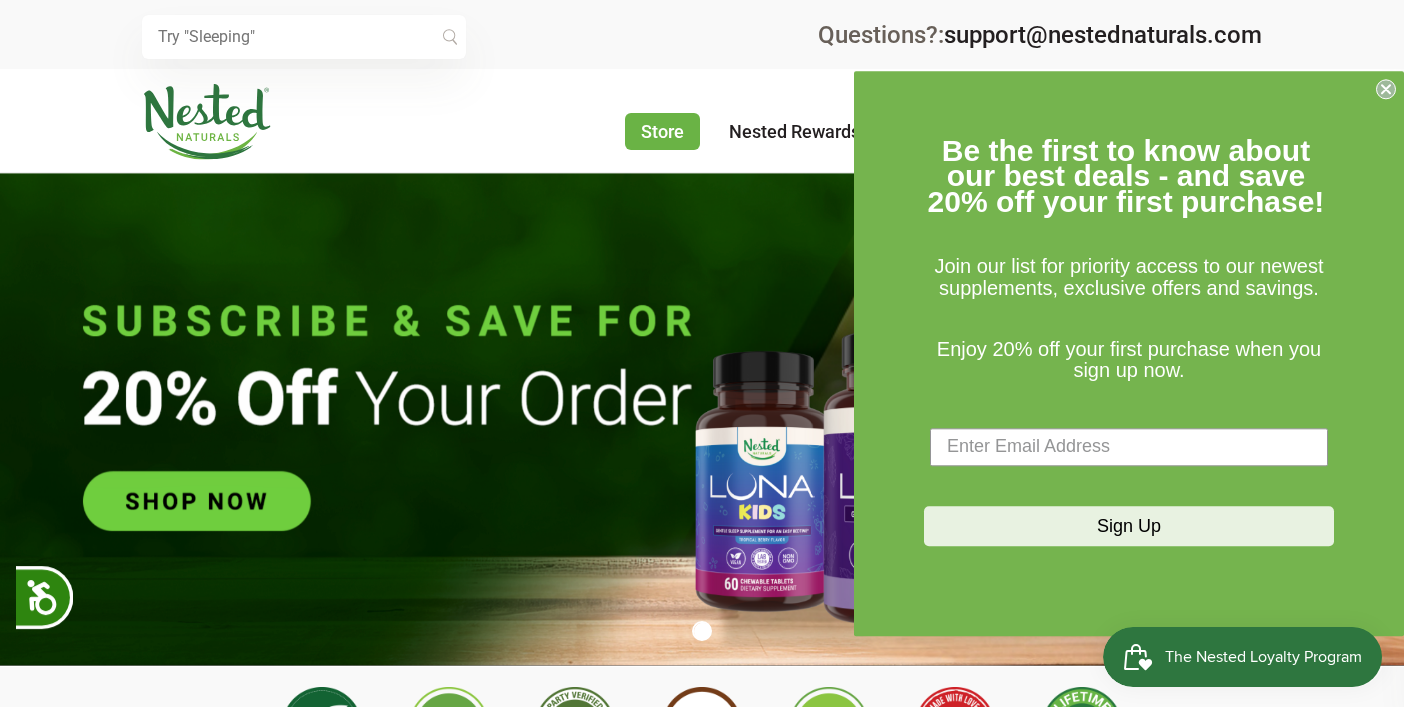 type on "rkey229@gmail.com" 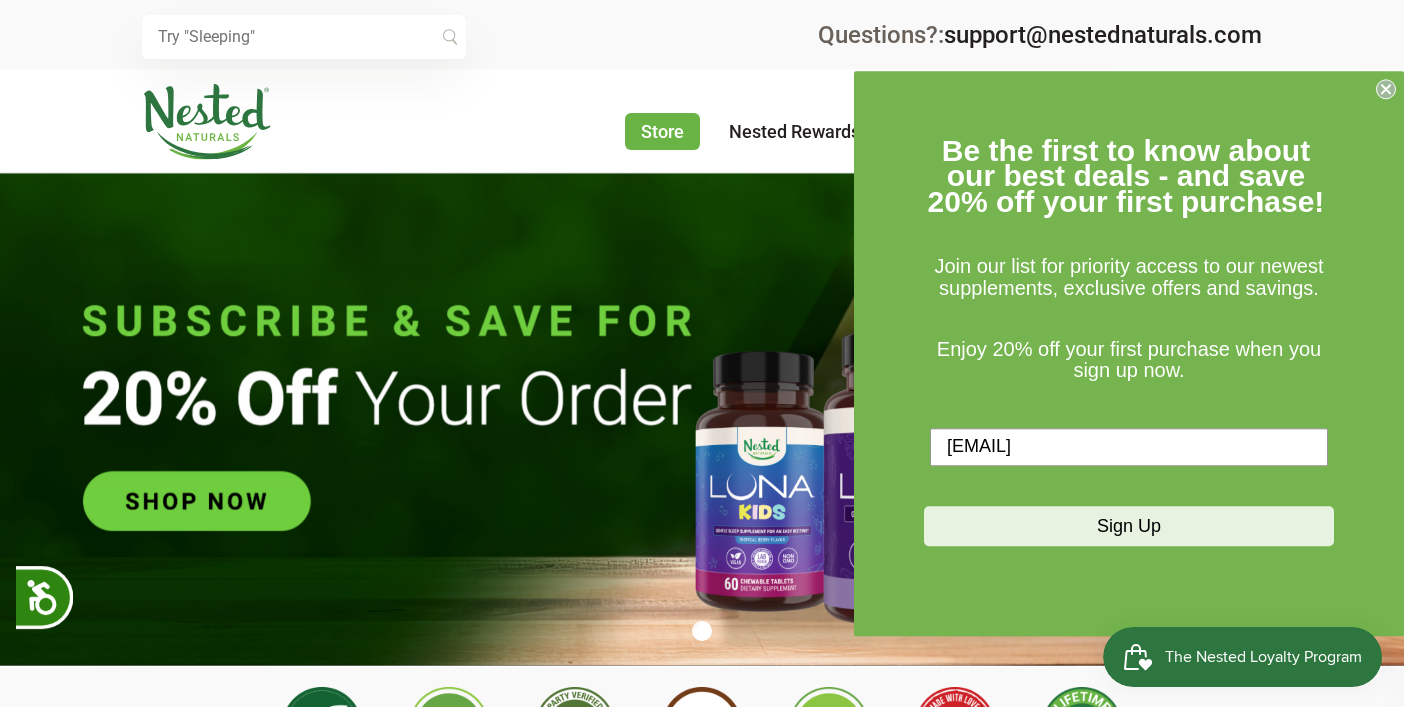 click on "Sign Up" at bounding box center [1129, 526] 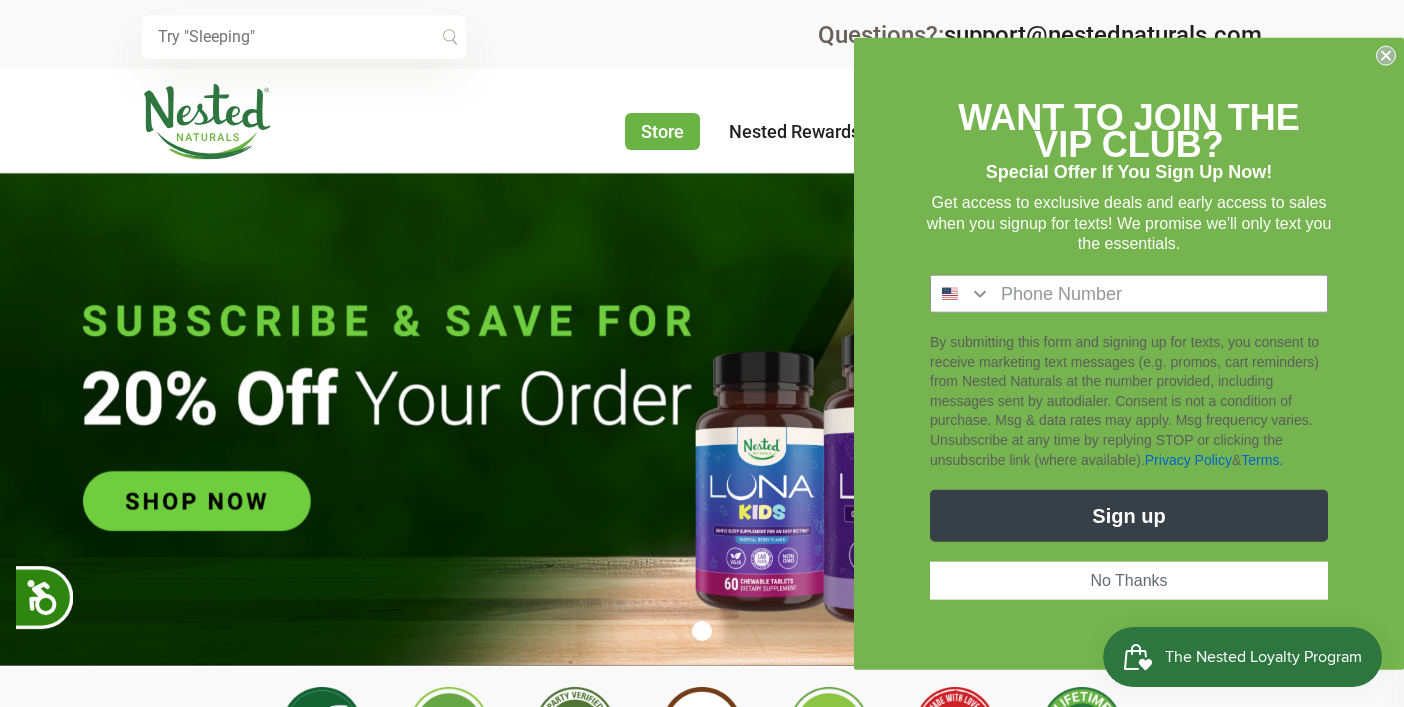 click on "No Thanks" at bounding box center [1129, 581] 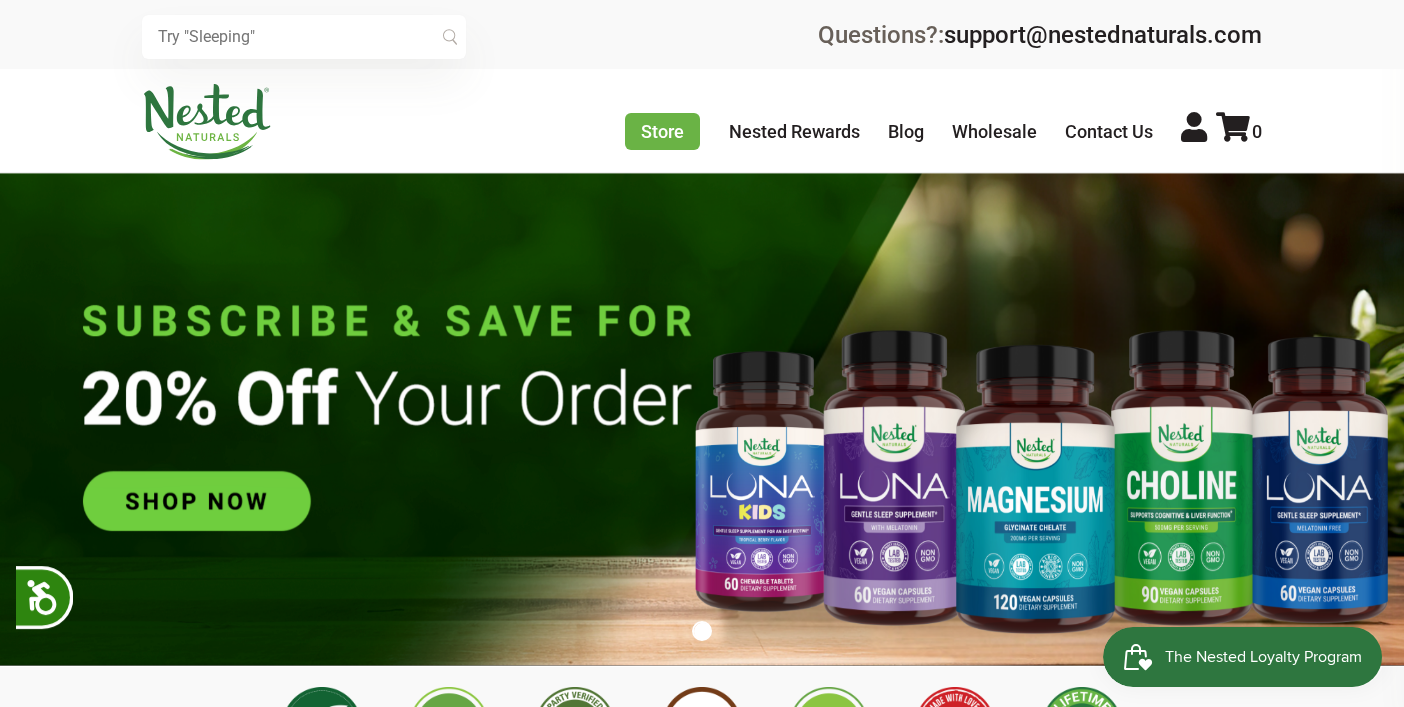 scroll, scrollTop: 0, scrollLeft: 1757, axis: horizontal 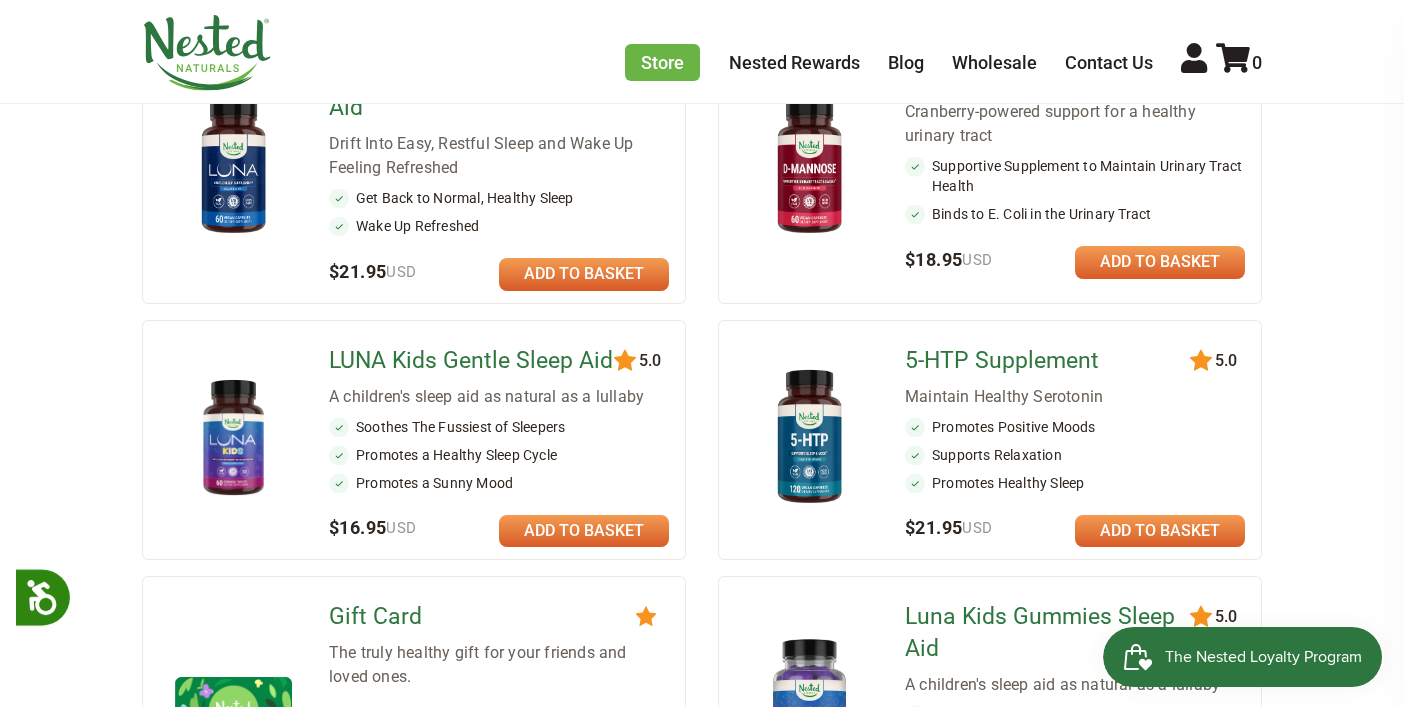 click on "5-HTP Supplement" at bounding box center (1049, 361) 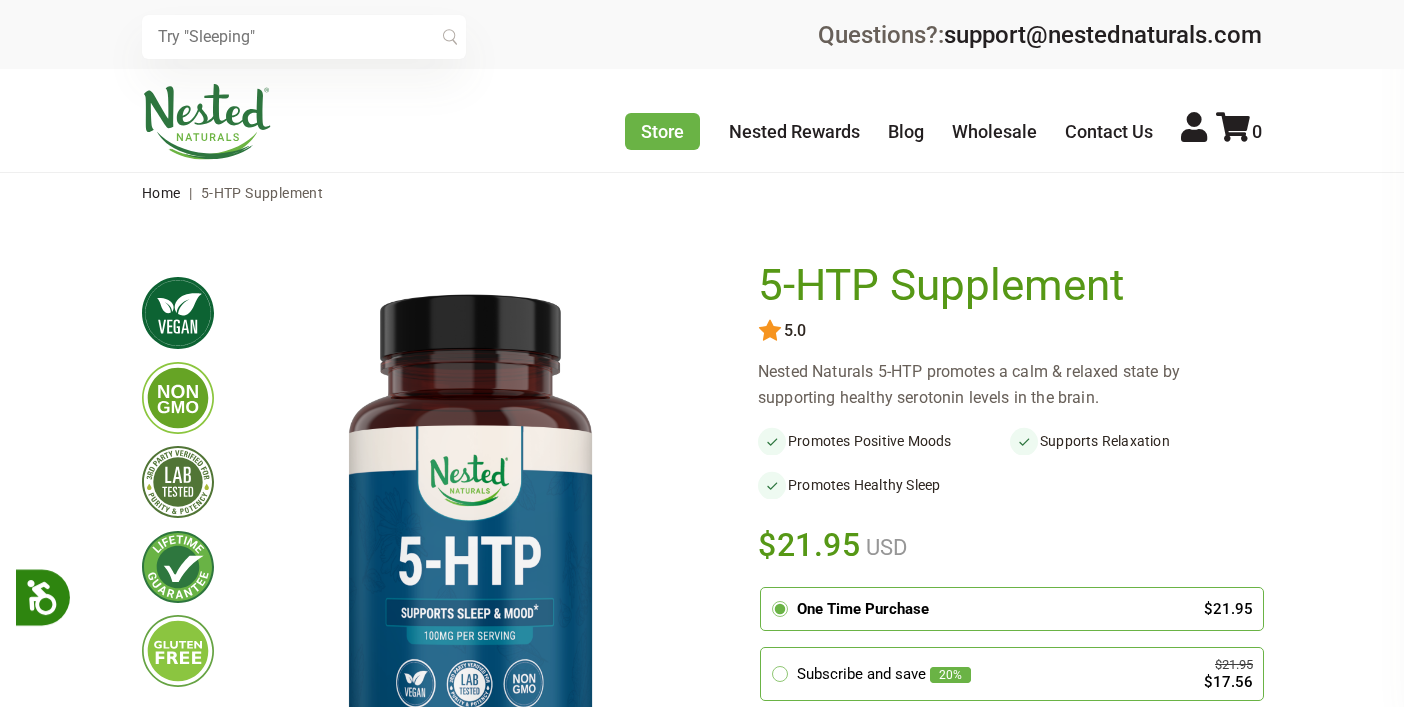 scroll, scrollTop: 0, scrollLeft: 0, axis: both 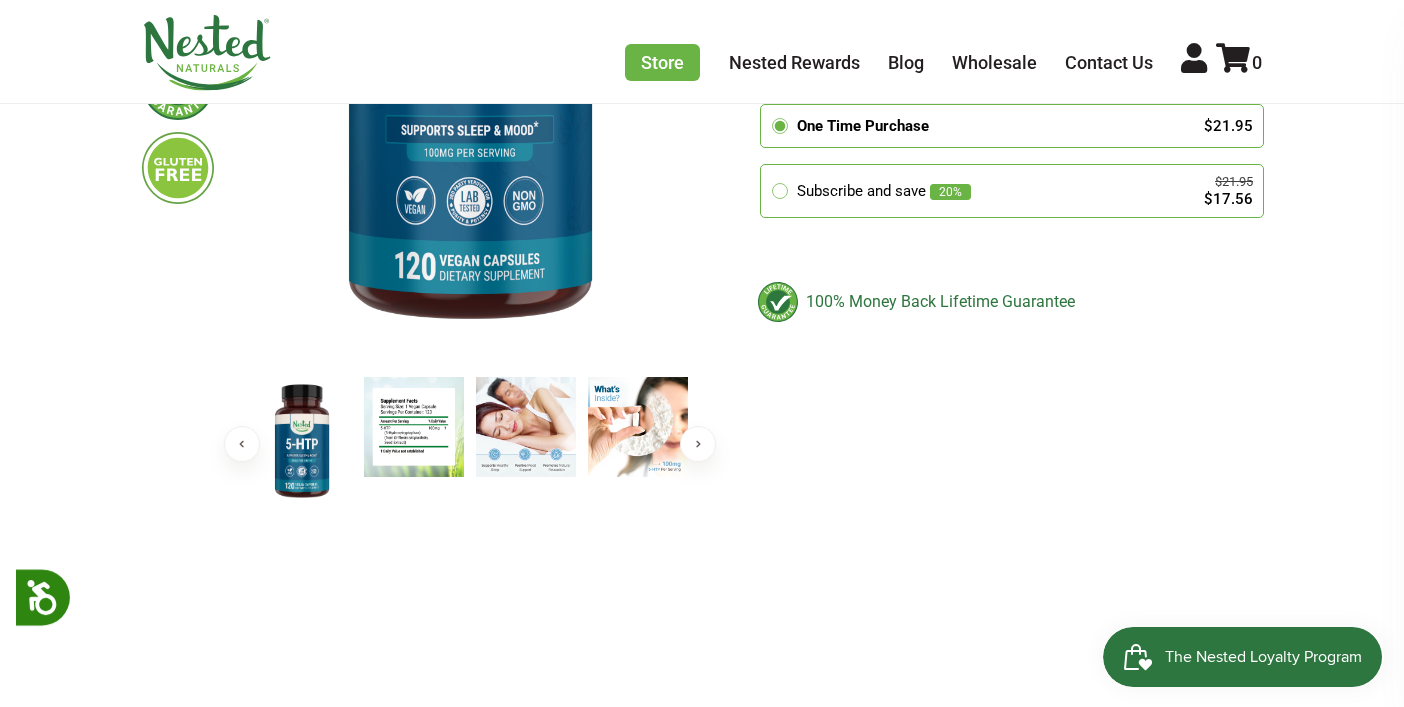 click at bounding box center (414, 427) 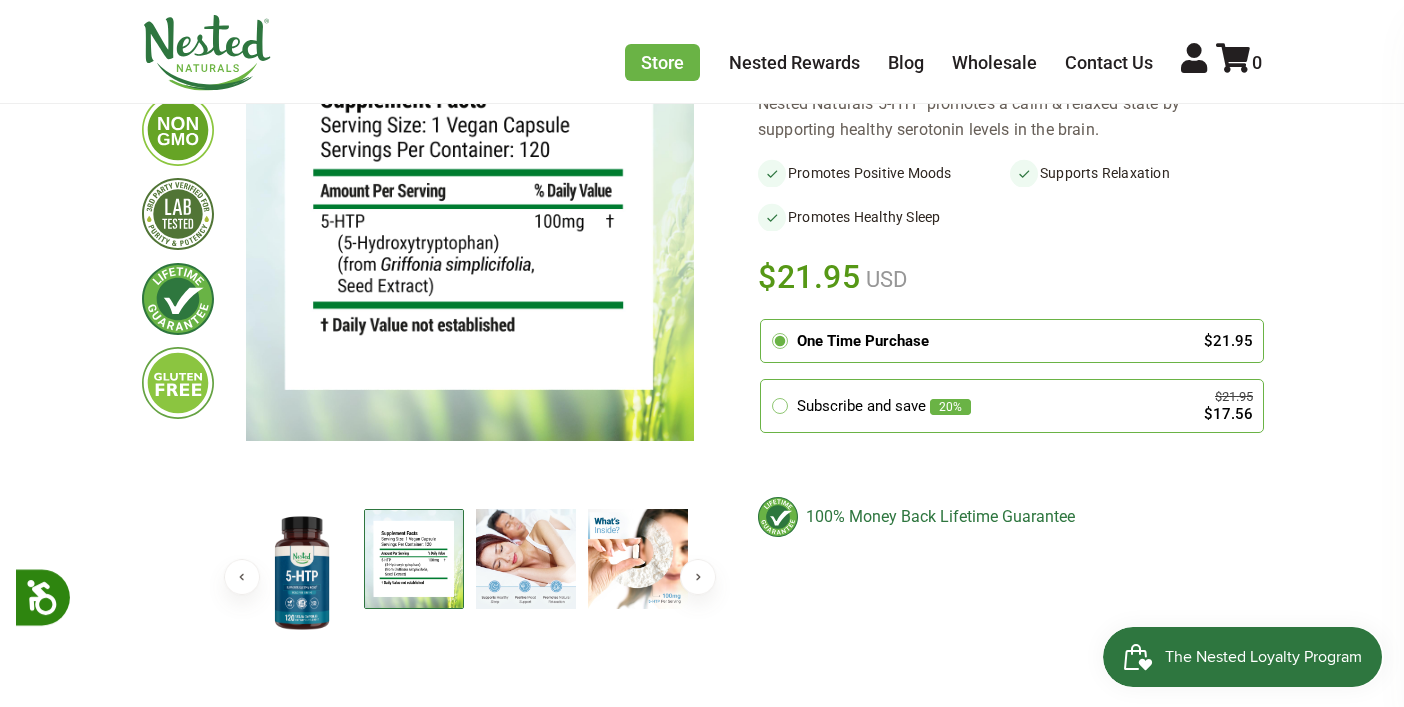 scroll, scrollTop: 264, scrollLeft: 0, axis: vertical 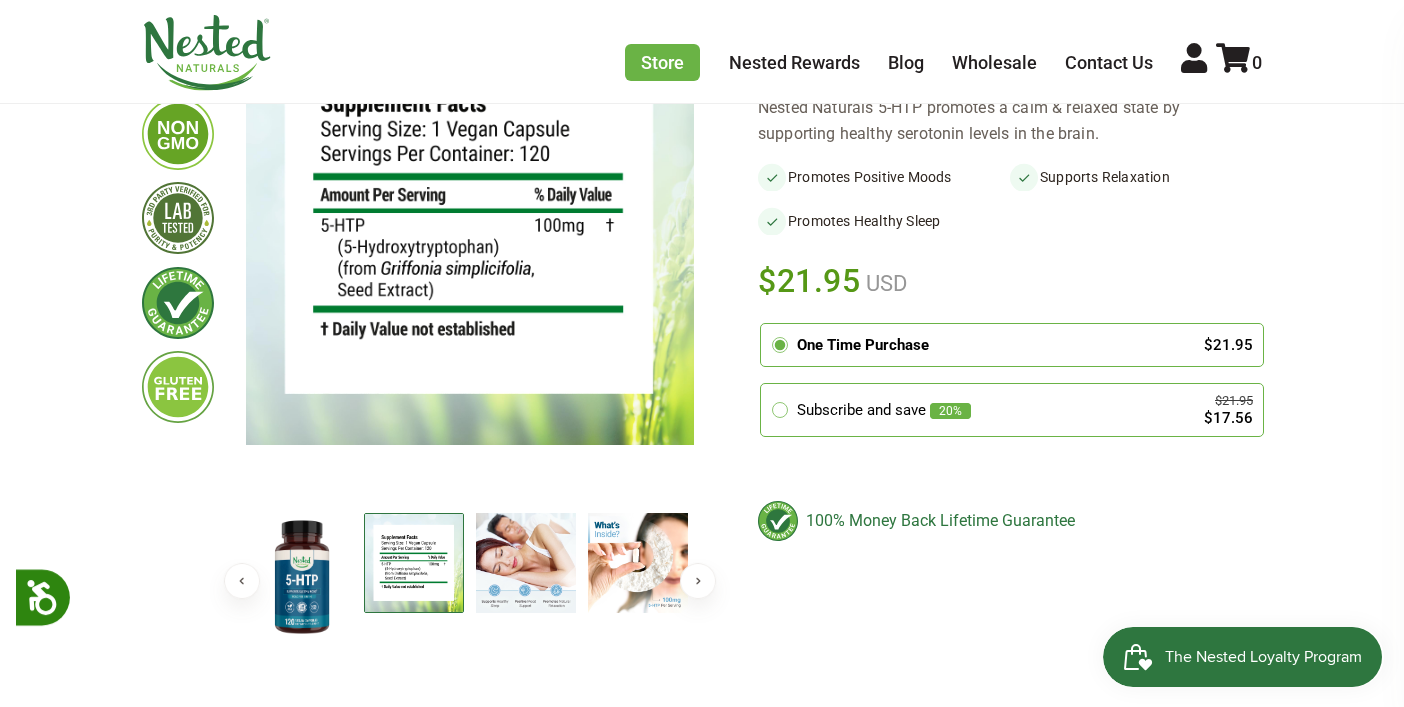 click at bounding box center (526, 563) 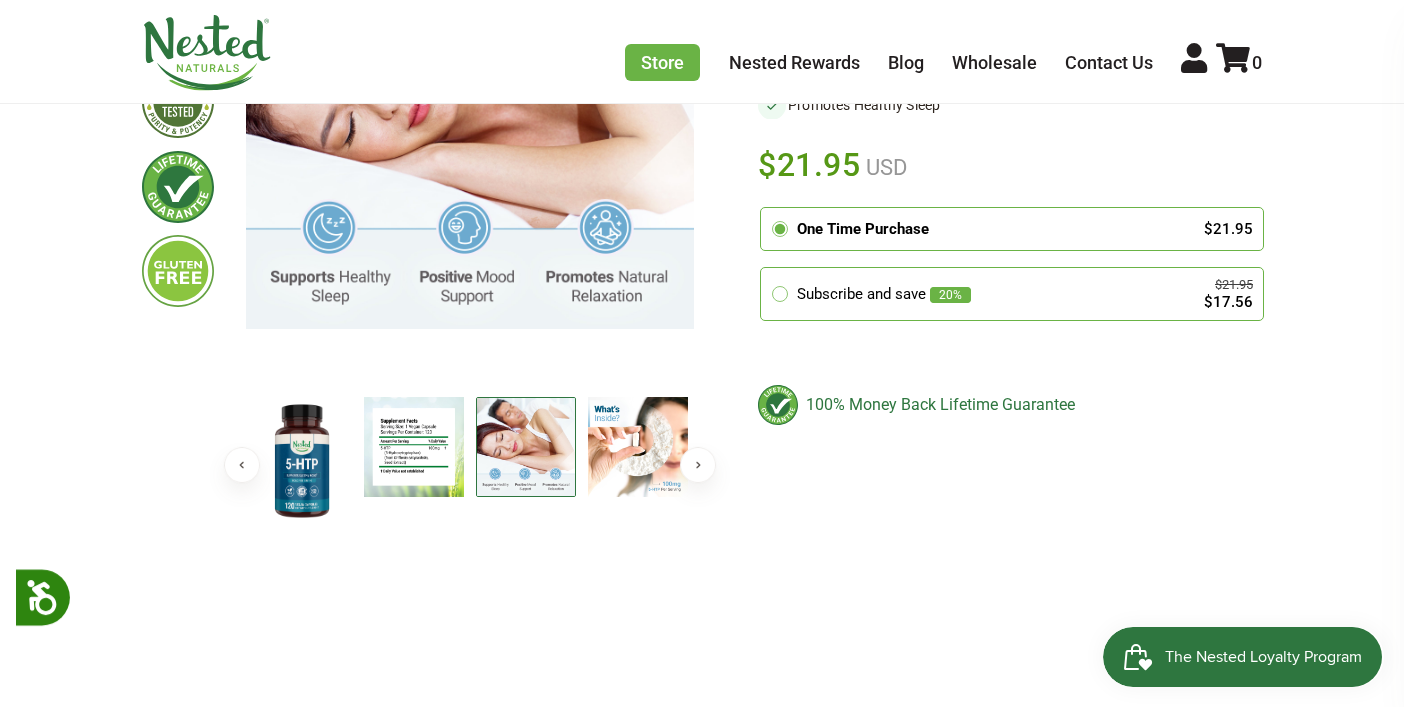 scroll, scrollTop: 379, scrollLeft: 1, axis: both 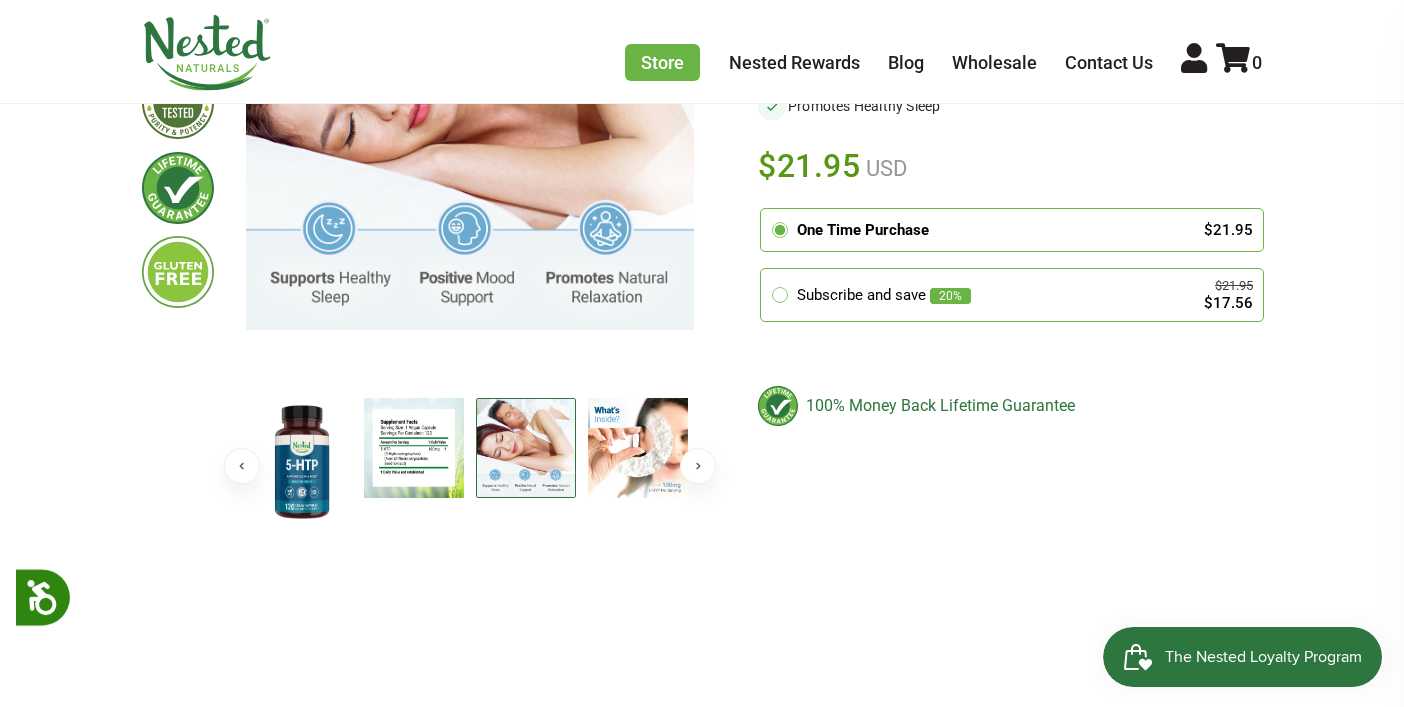 click at bounding box center (638, 448) 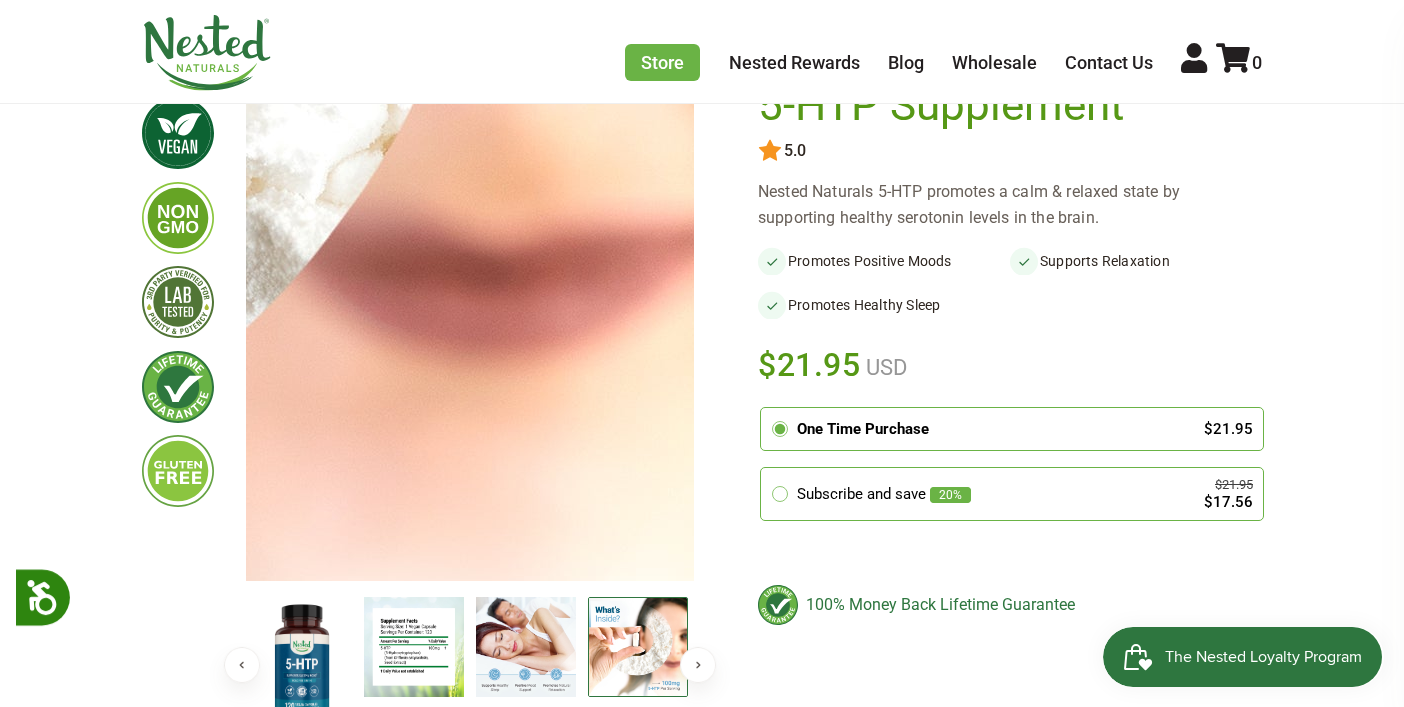 scroll, scrollTop: 180, scrollLeft: 0, axis: vertical 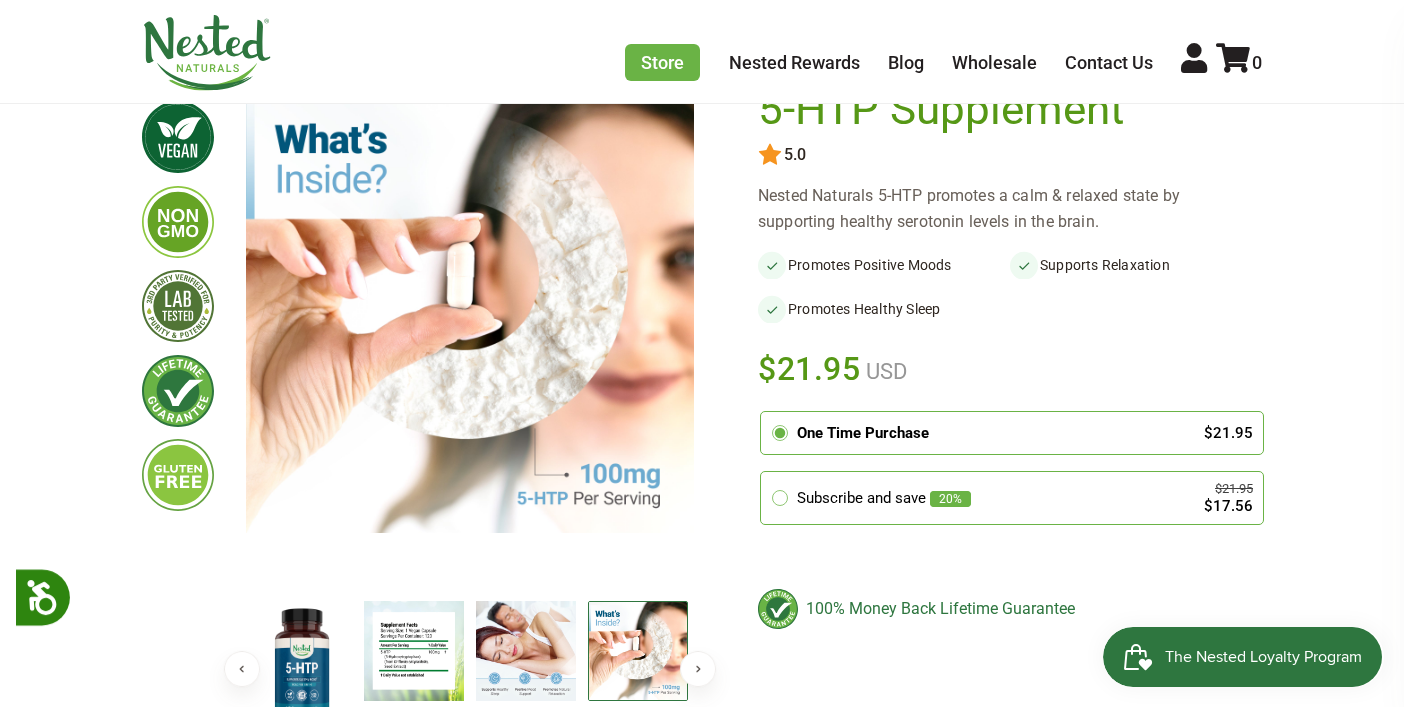 click at bounding box center [726, 410] 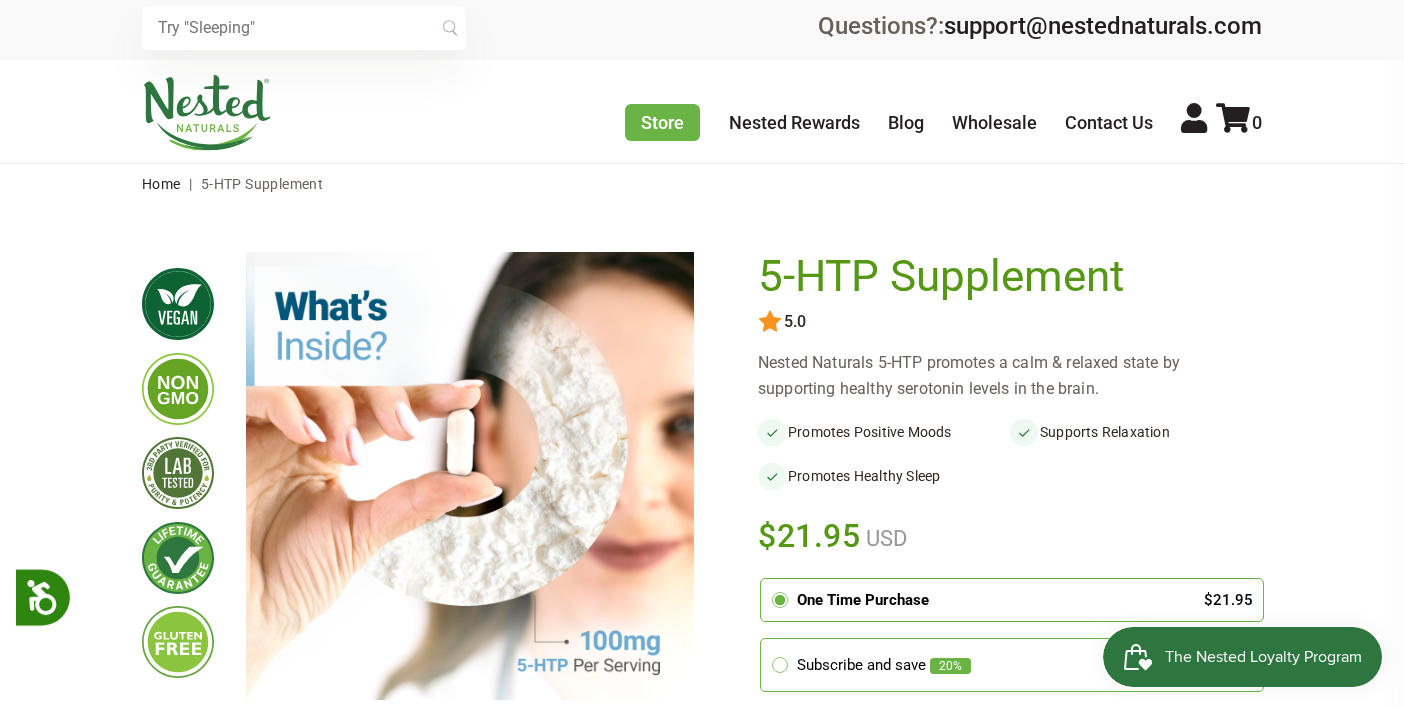 scroll, scrollTop: 9, scrollLeft: 0, axis: vertical 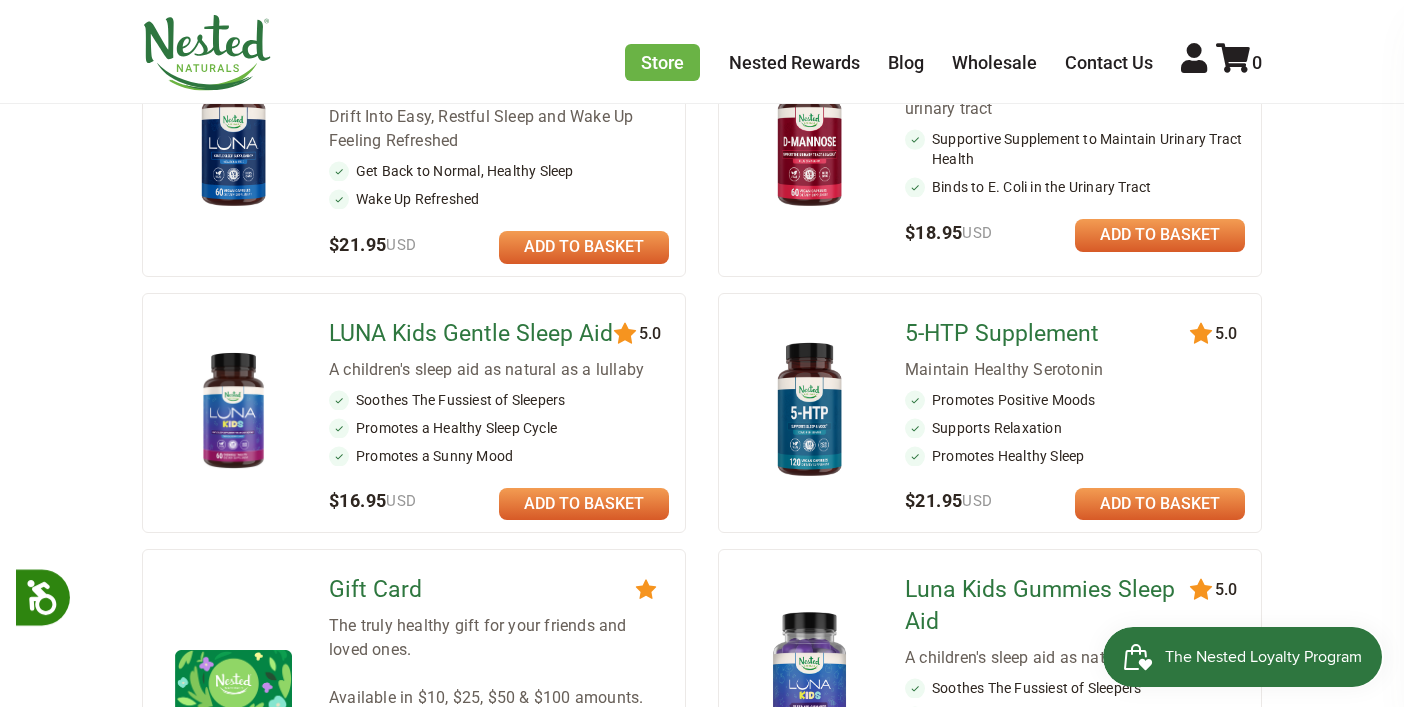 drag, startPoint x: 906, startPoint y: 327, endPoint x: 939, endPoint y: 328, distance: 33.01515 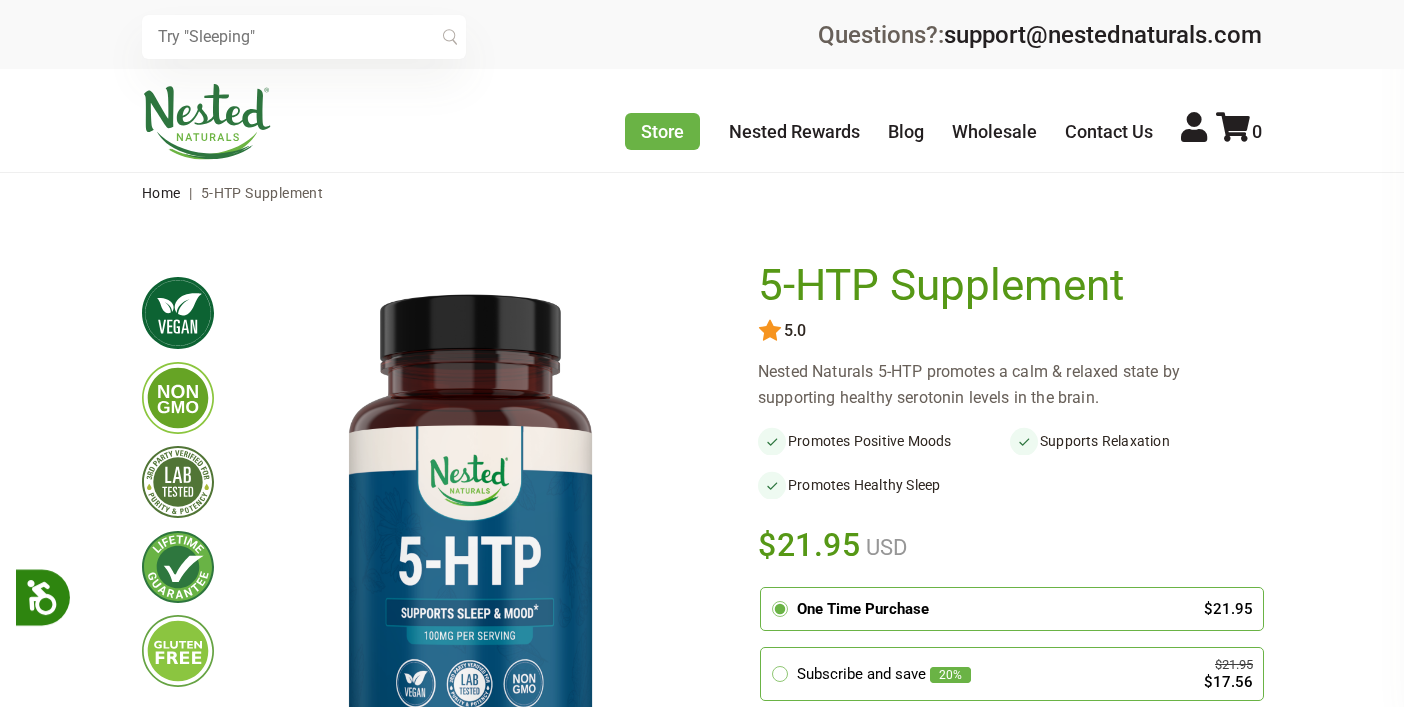 scroll, scrollTop: 0, scrollLeft: 0, axis: both 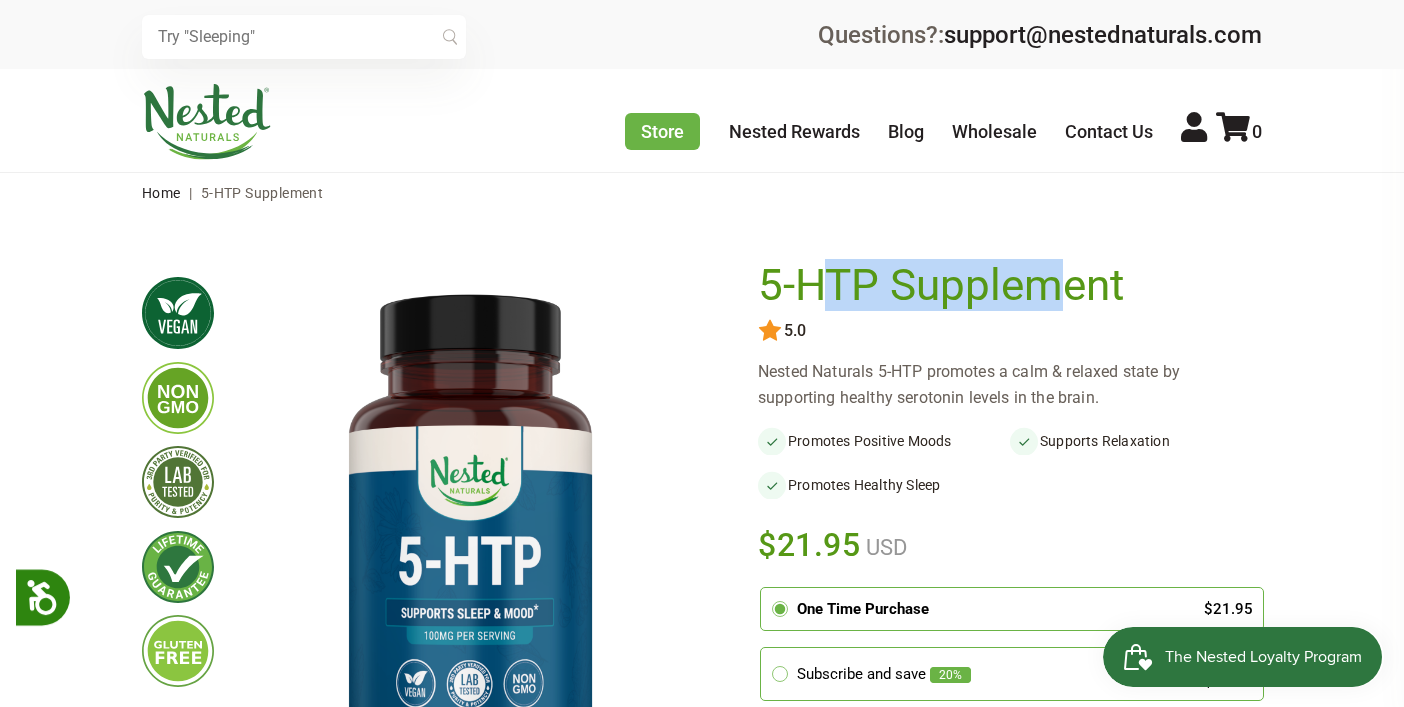 drag, startPoint x: 1127, startPoint y: 282, endPoint x: 1112, endPoint y: 309, distance: 30.88689 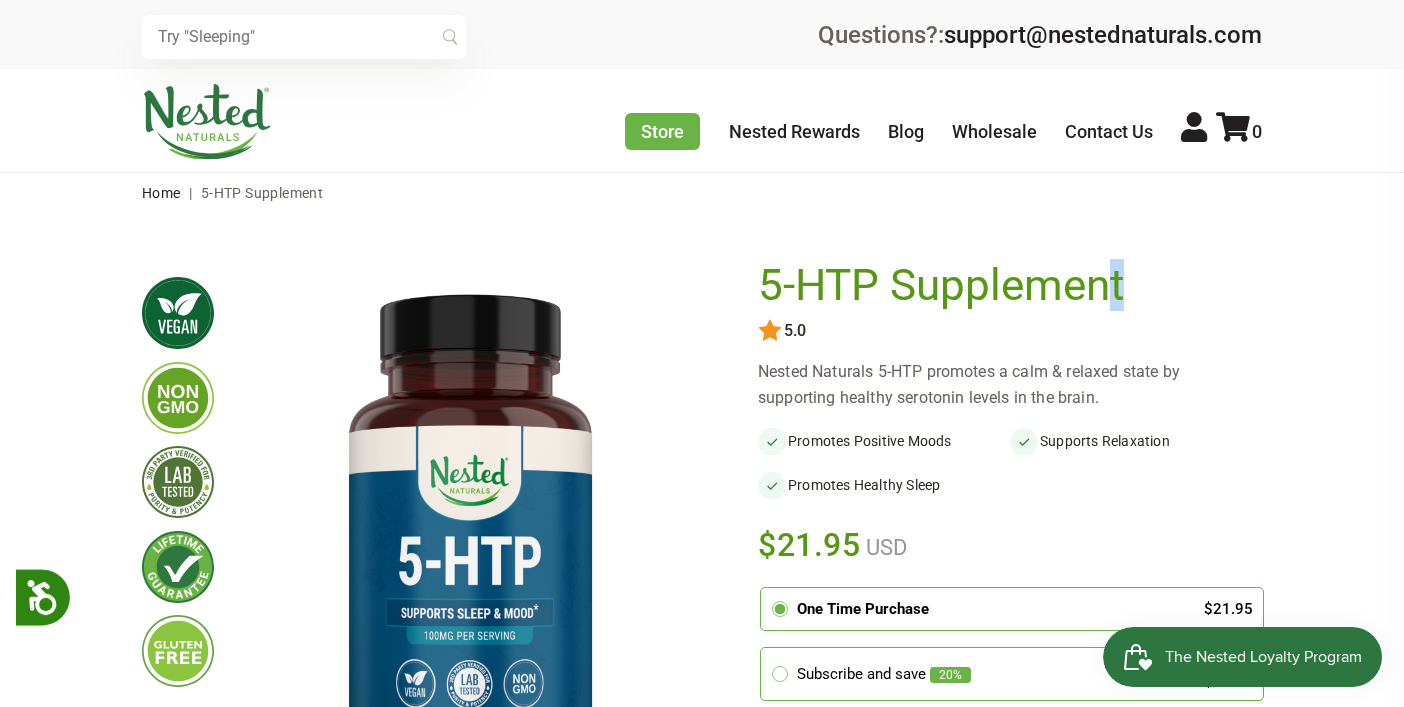click on "5-HTP Supplement" at bounding box center [1005, 286] 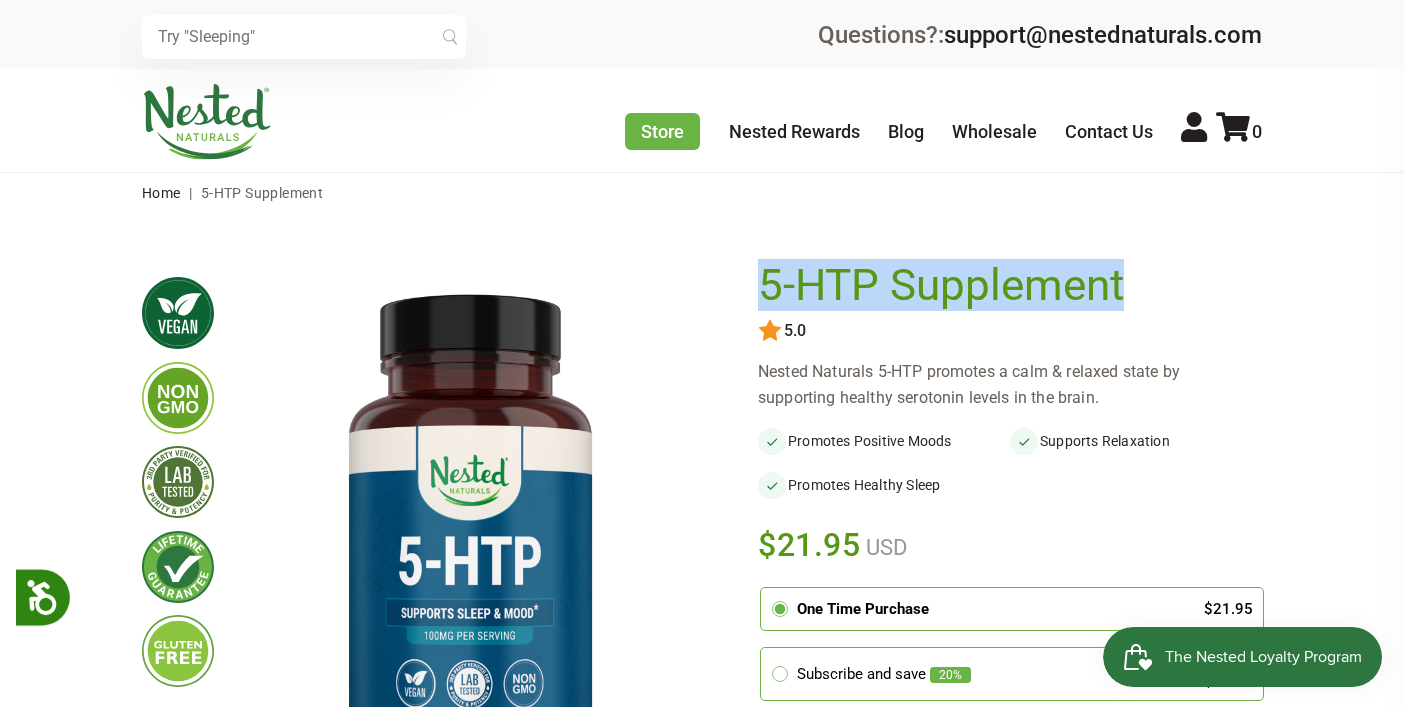 drag, startPoint x: 1130, startPoint y: 283, endPoint x: 755, endPoint y: 279, distance: 375.02133 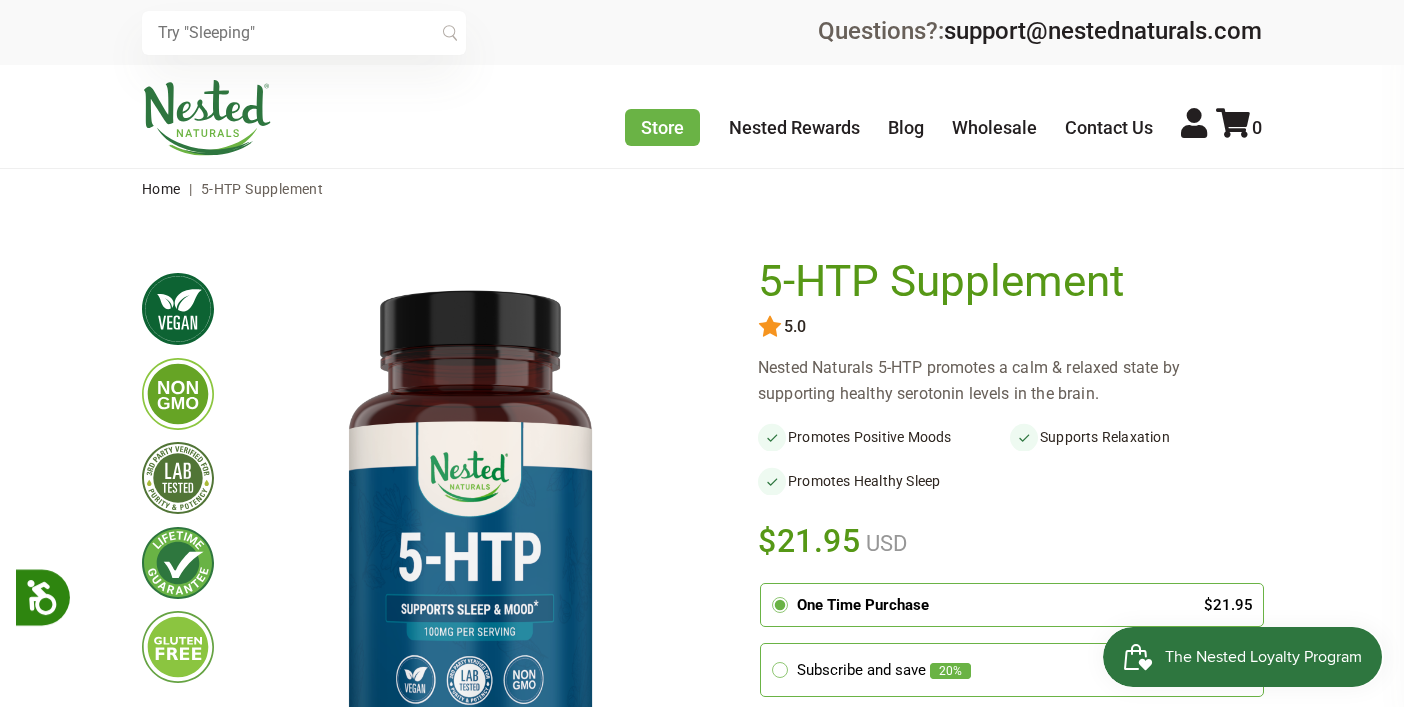 scroll, scrollTop: 8, scrollLeft: 0, axis: vertical 